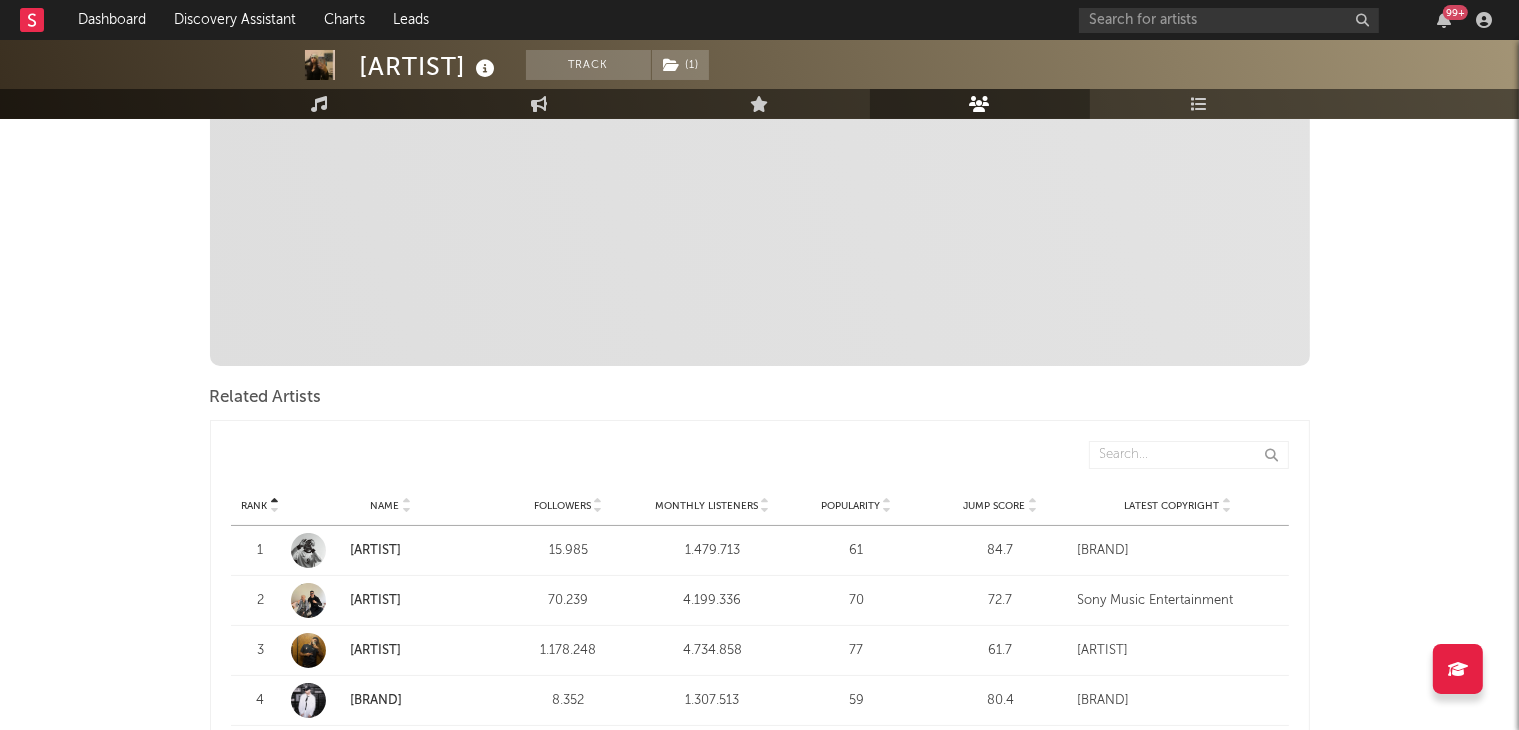 scroll, scrollTop: 0, scrollLeft: 0, axis: both 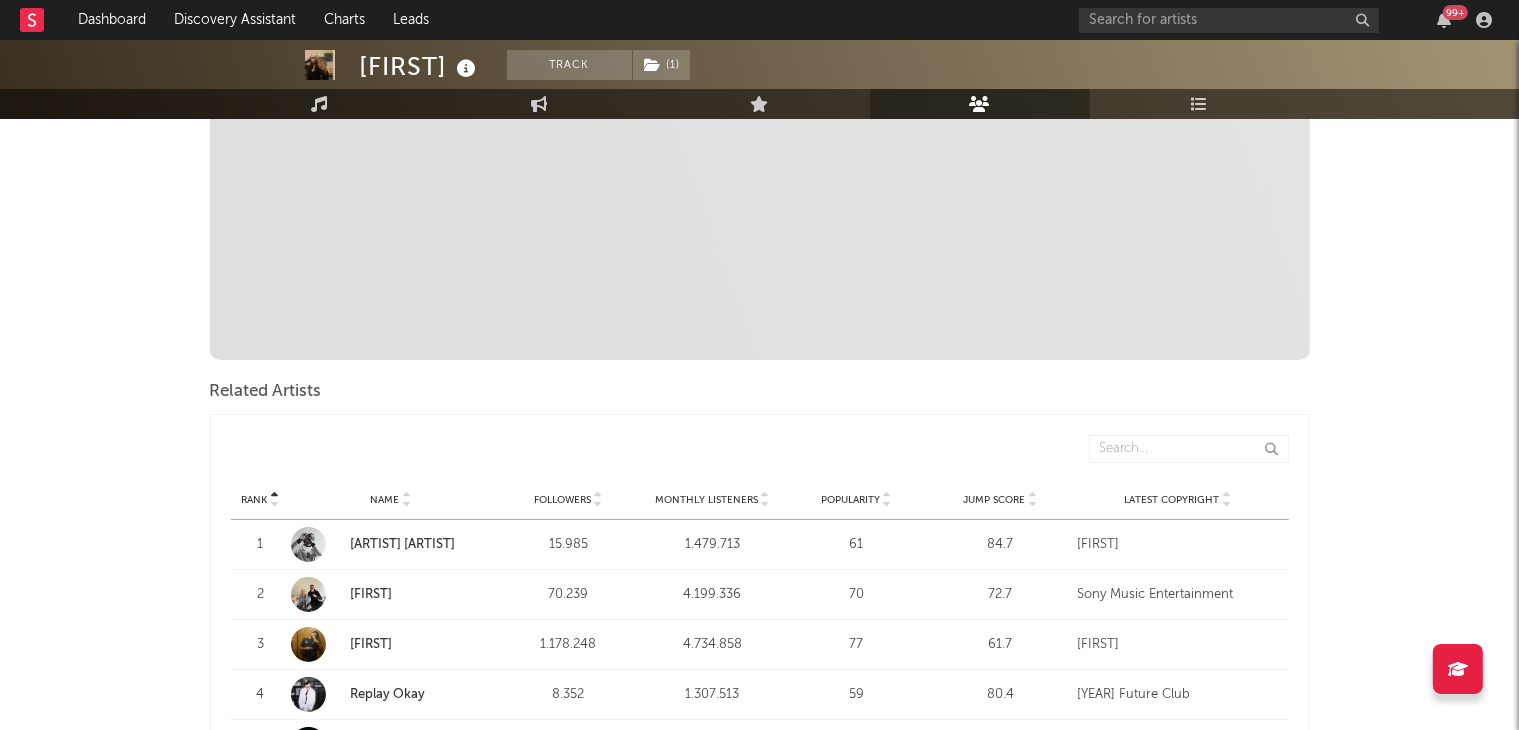 click on "[FIRST]" at bounding box center (421, 66) 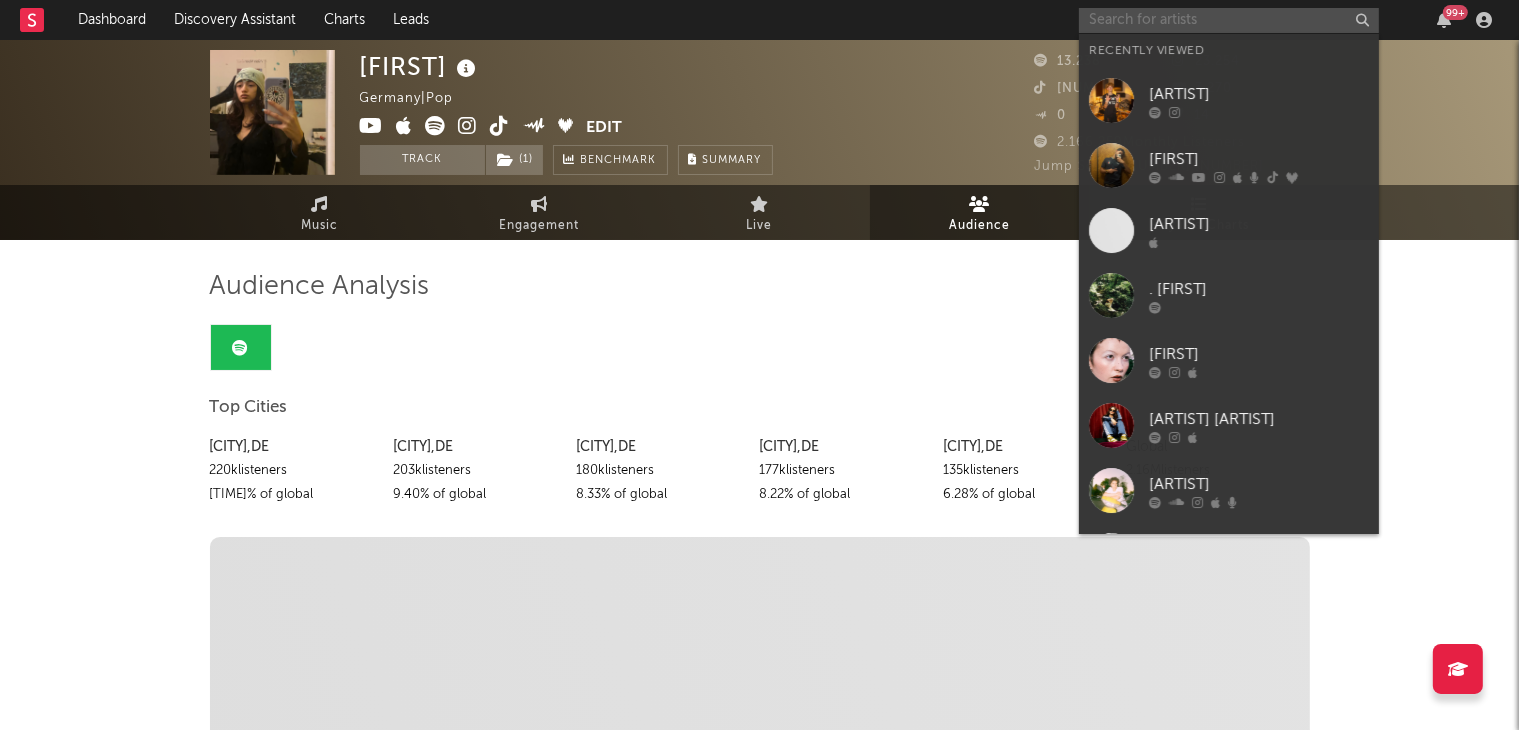 click at bounding box center [1229, 20] 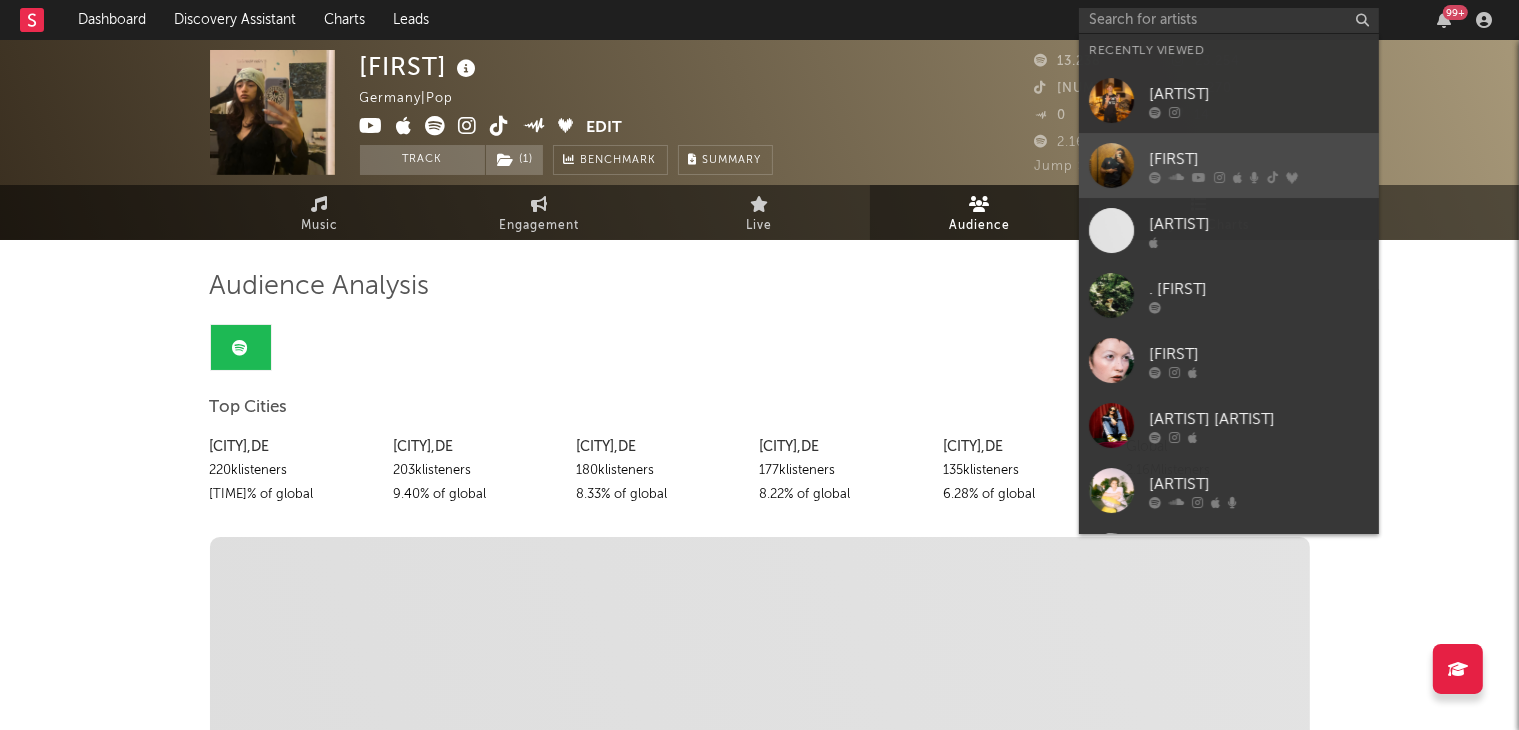 click on "[FIRST]" at bounding box center [1259, 159] 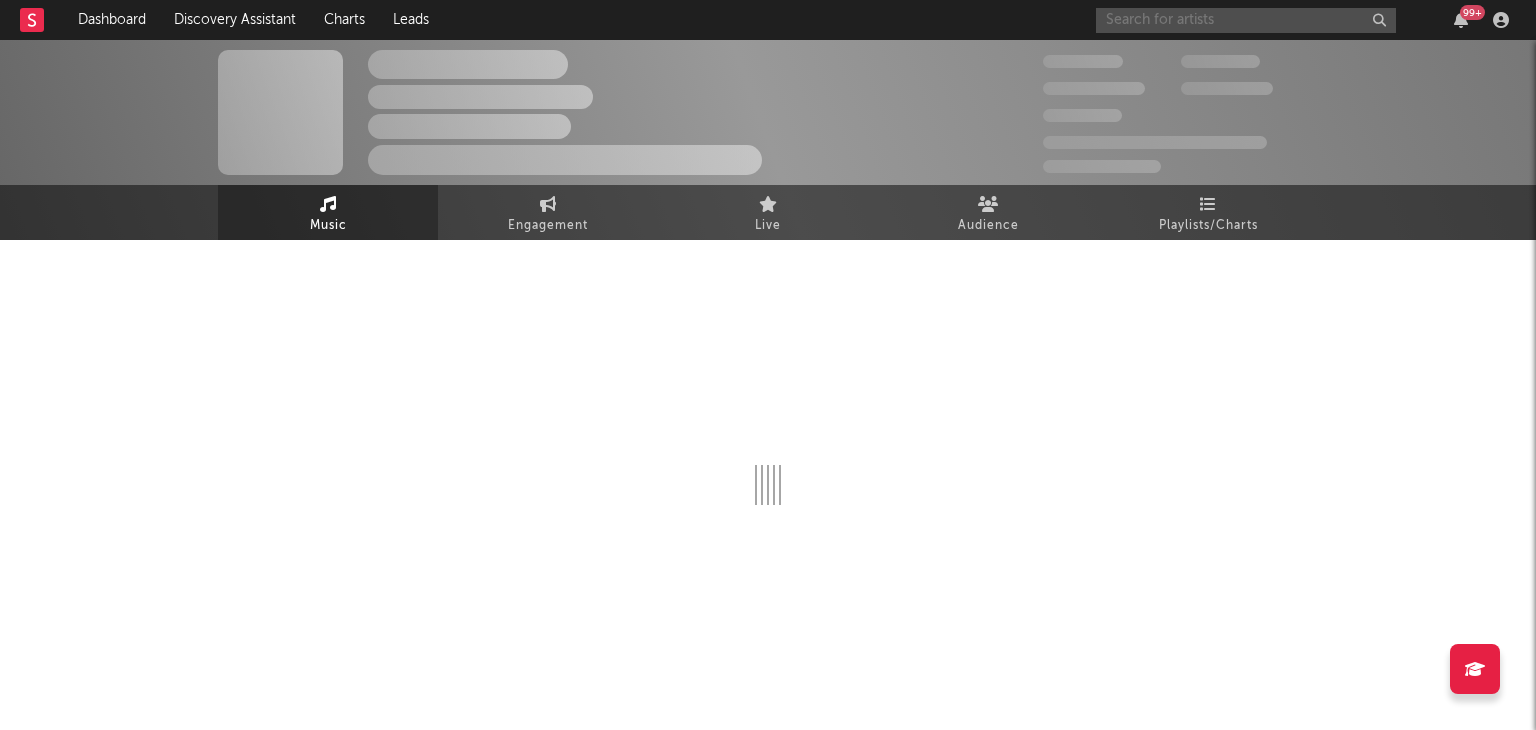 click at bounding box center [1246, 20] 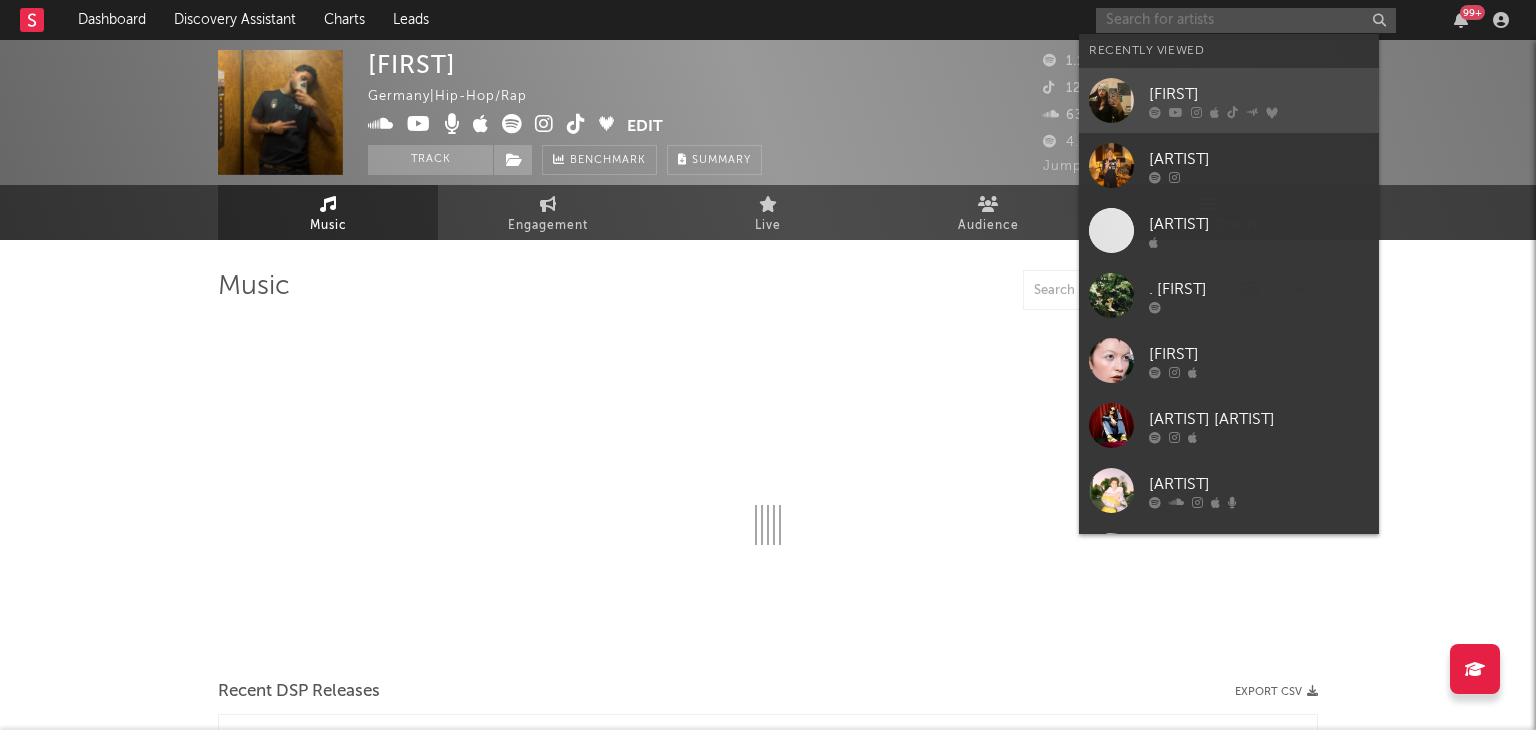 select on "6m" 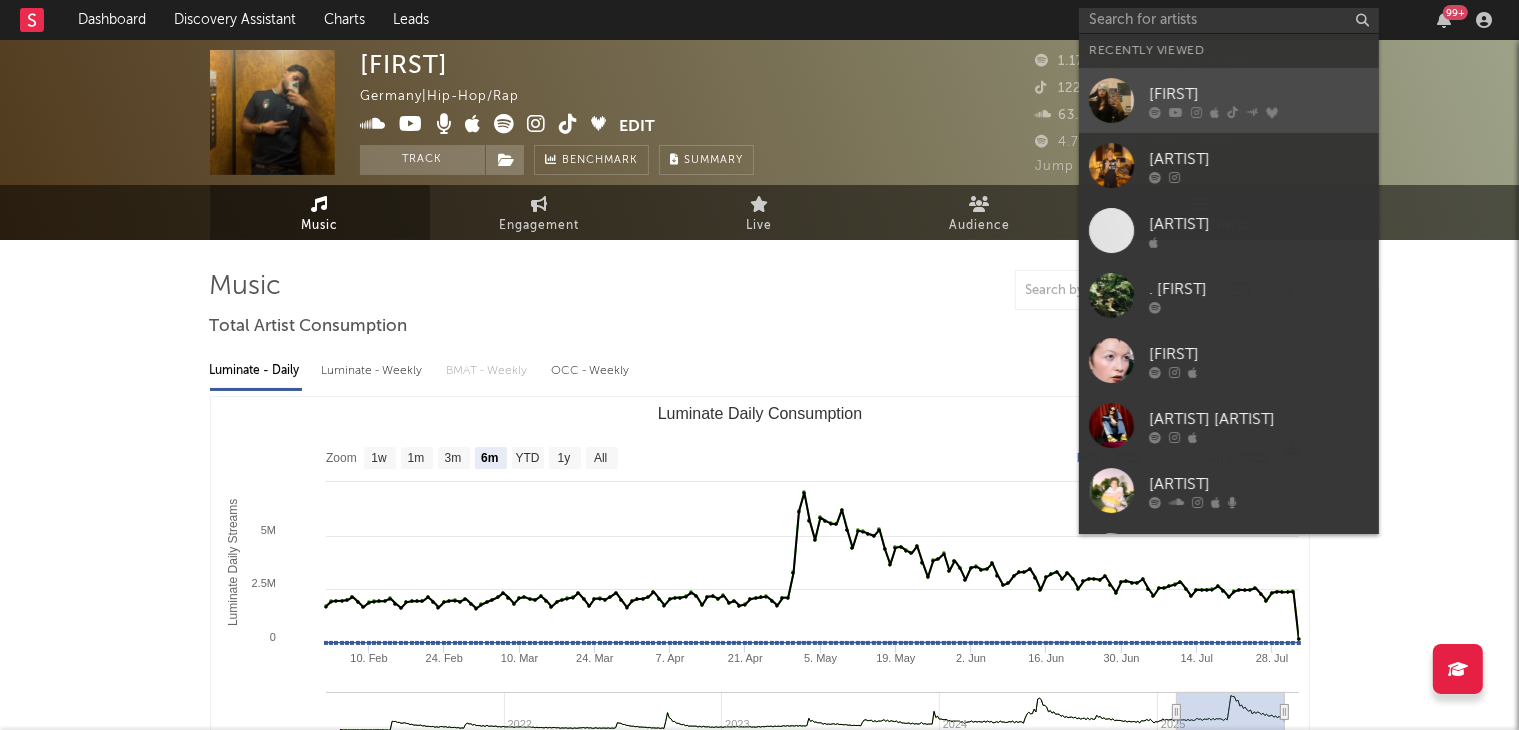 click on "[FIRST]" at bounding box center [1259, 94] 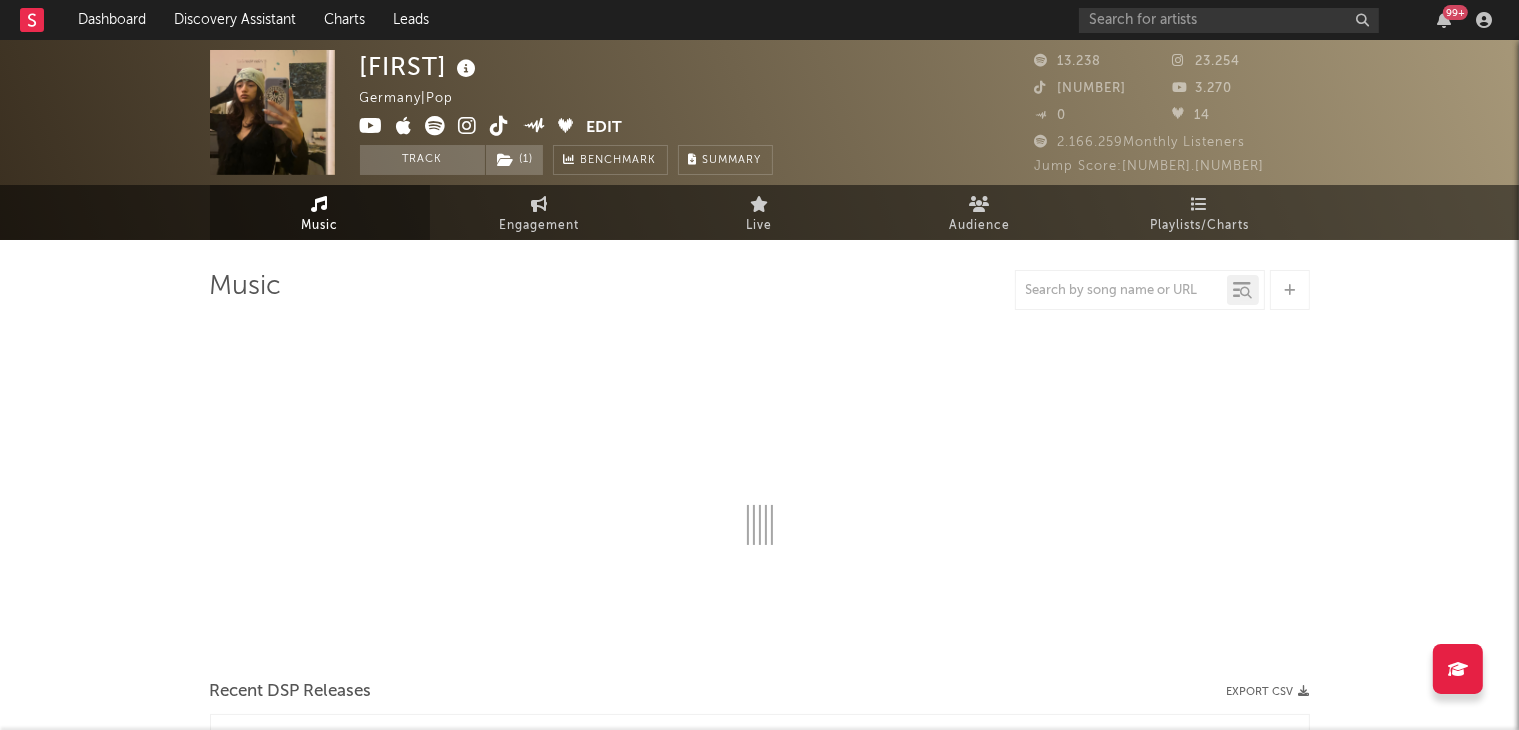 select on "6m" 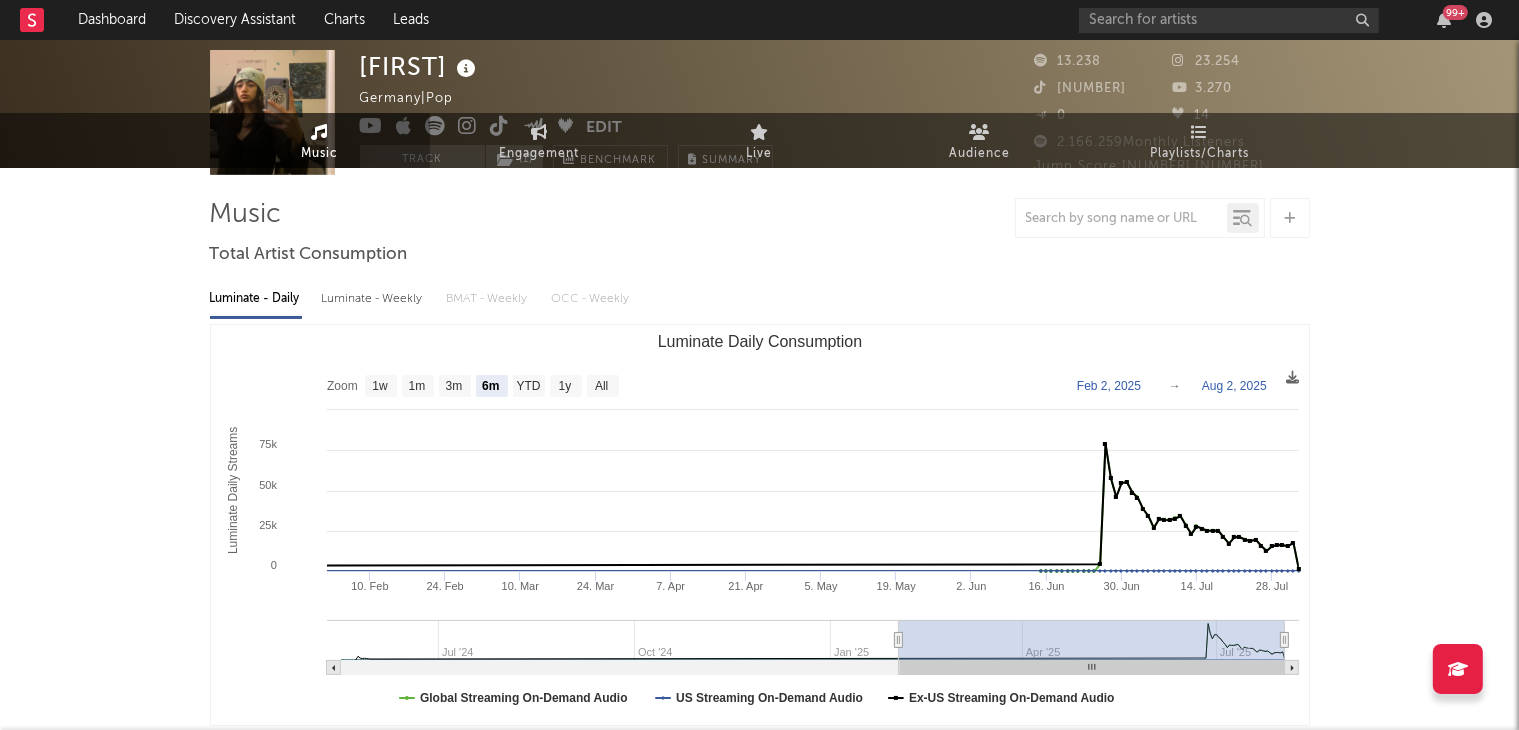 scroll, scrollTop: 0, scrollLeft: 0, axis: both 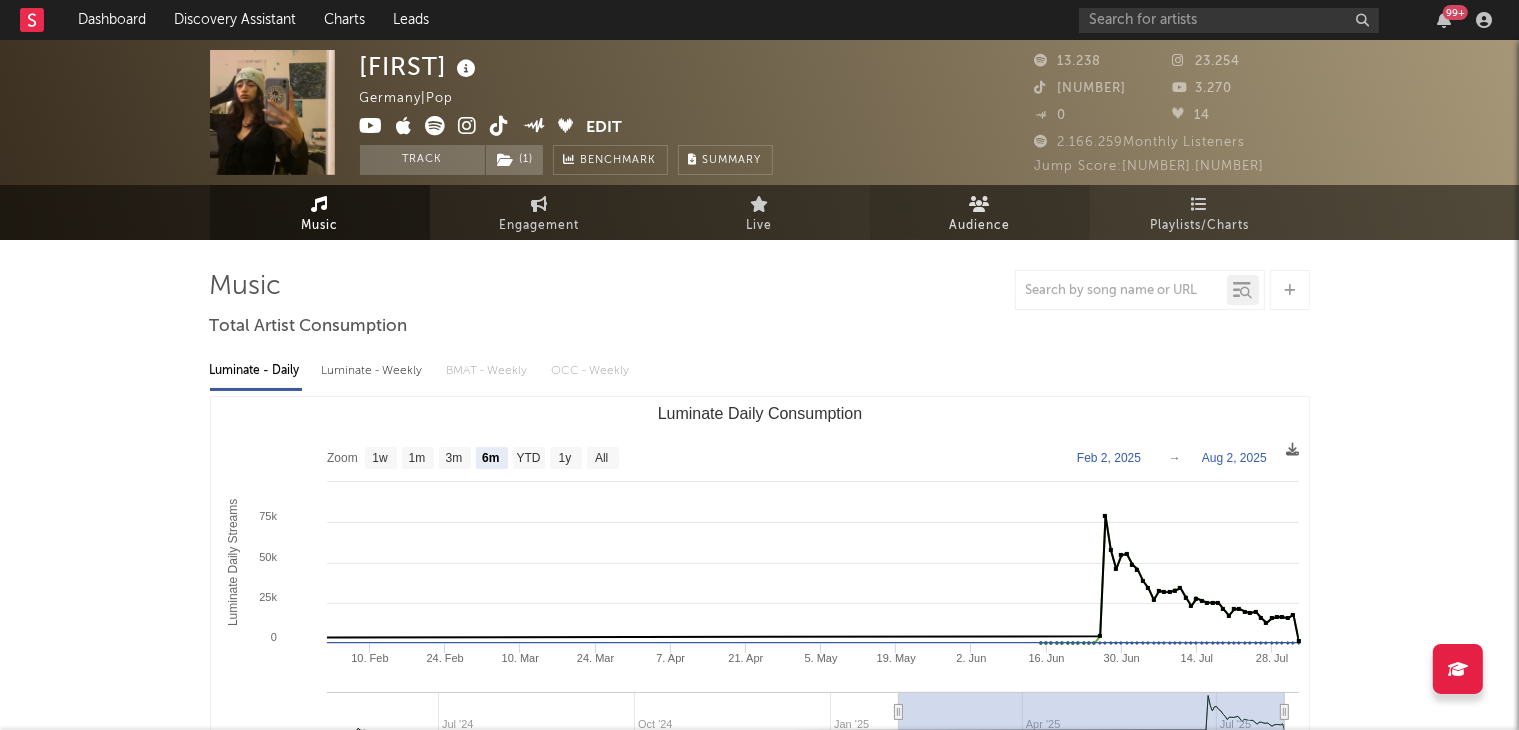 click on "Audience" at bounding box center [980, 212] 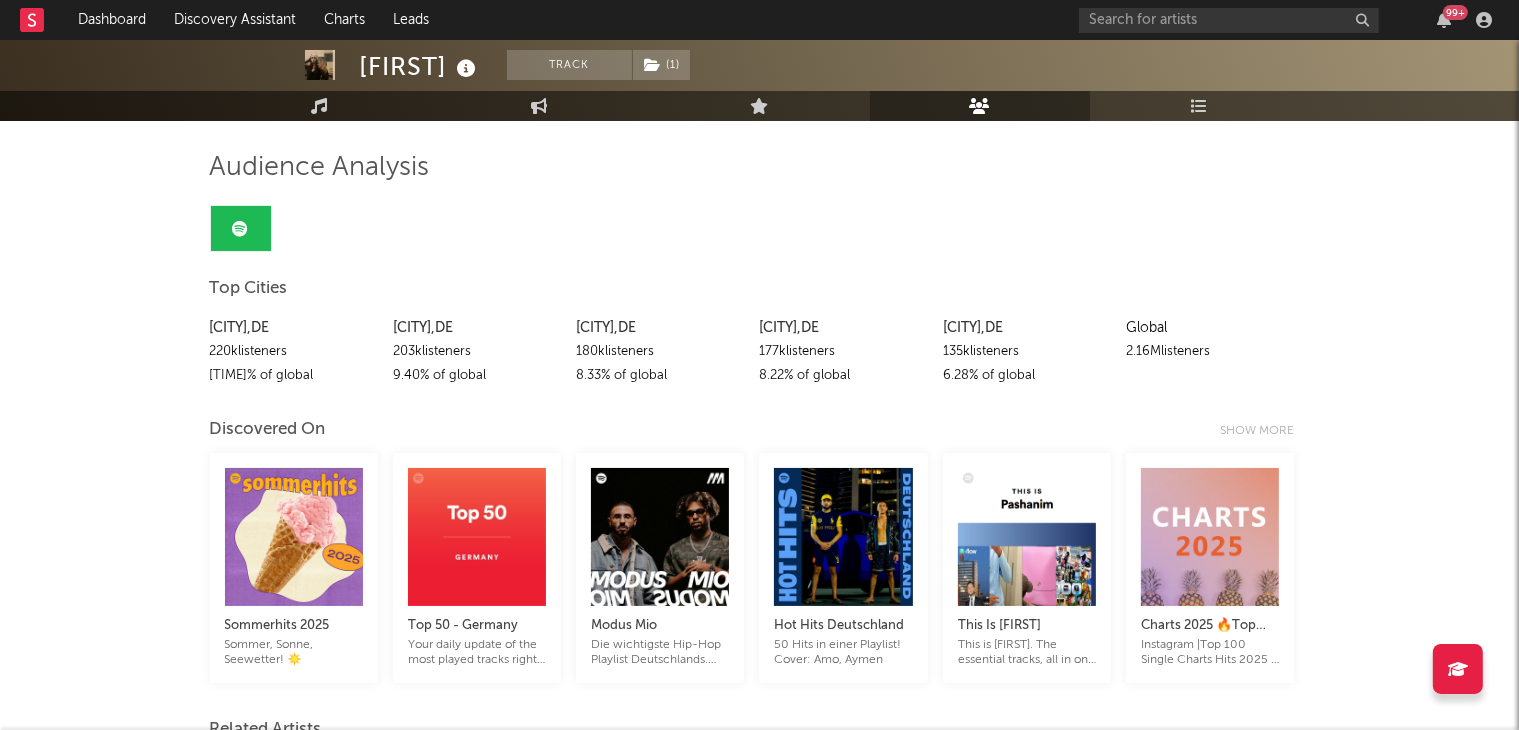 scroll, scrollTop: 118, scrollLeft: 0, axis: vertical 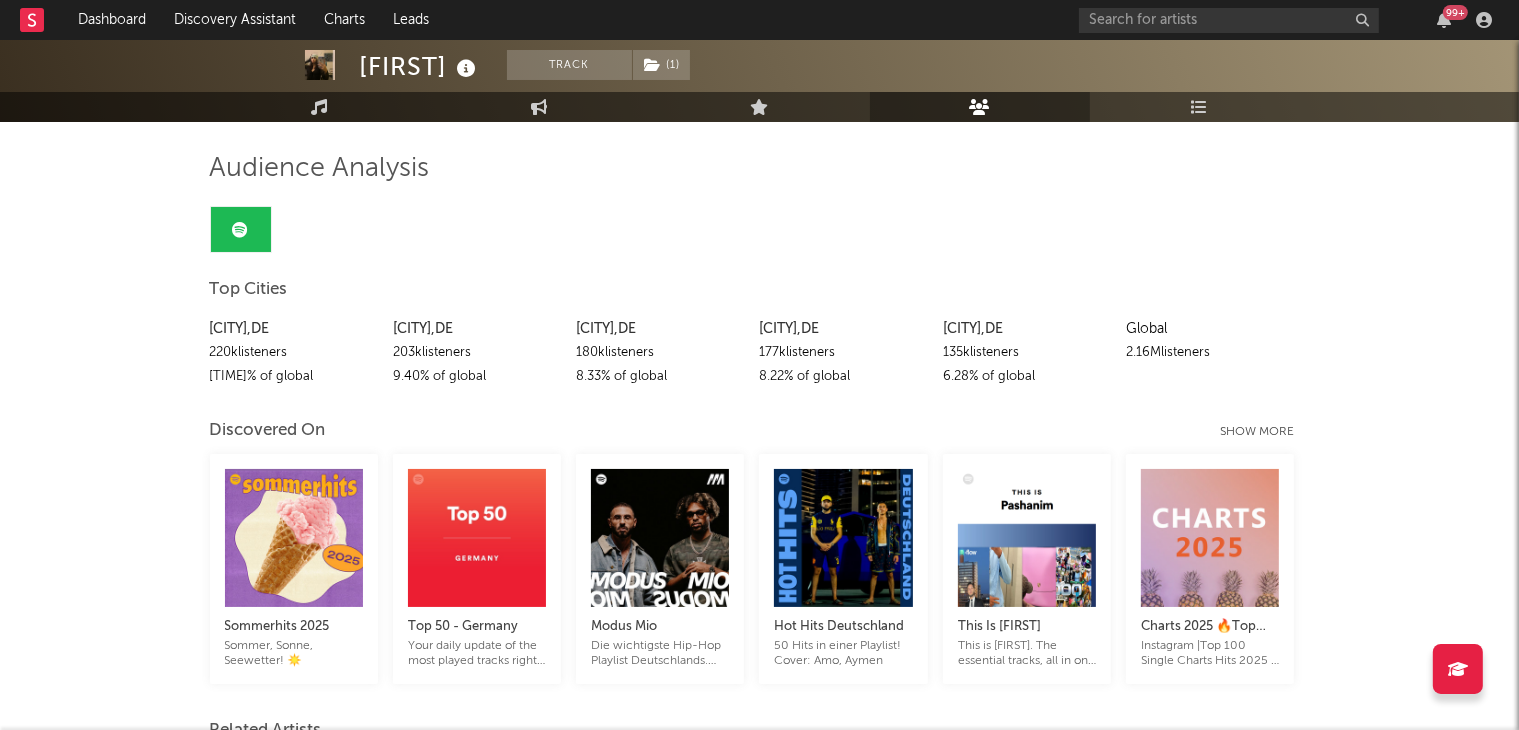 click on "Show more" at bounding box center [1265, 432] 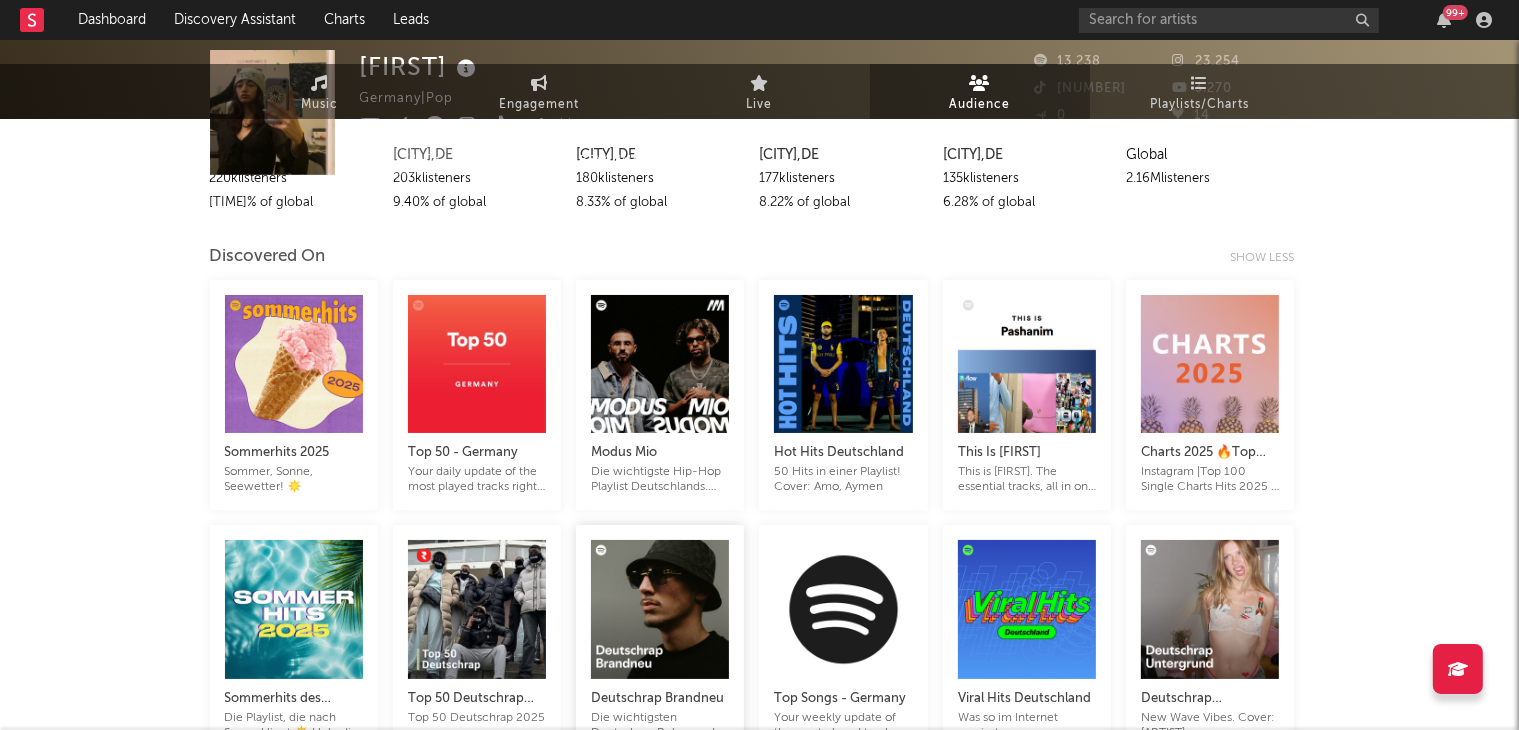 scroll, scrollTop: 0, scrollLeft: 0, axis: both 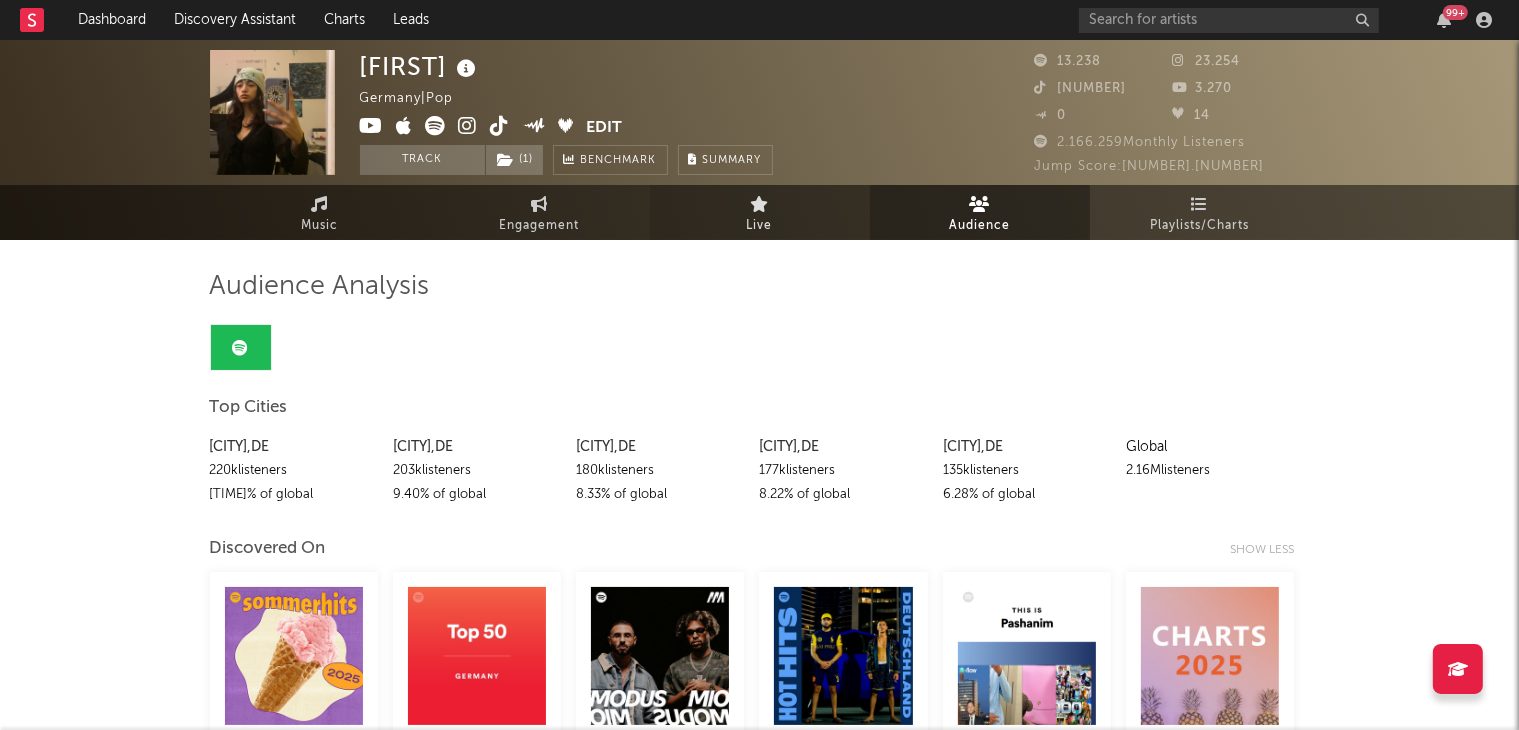 click on "Live" at bounding box center (760, 212) 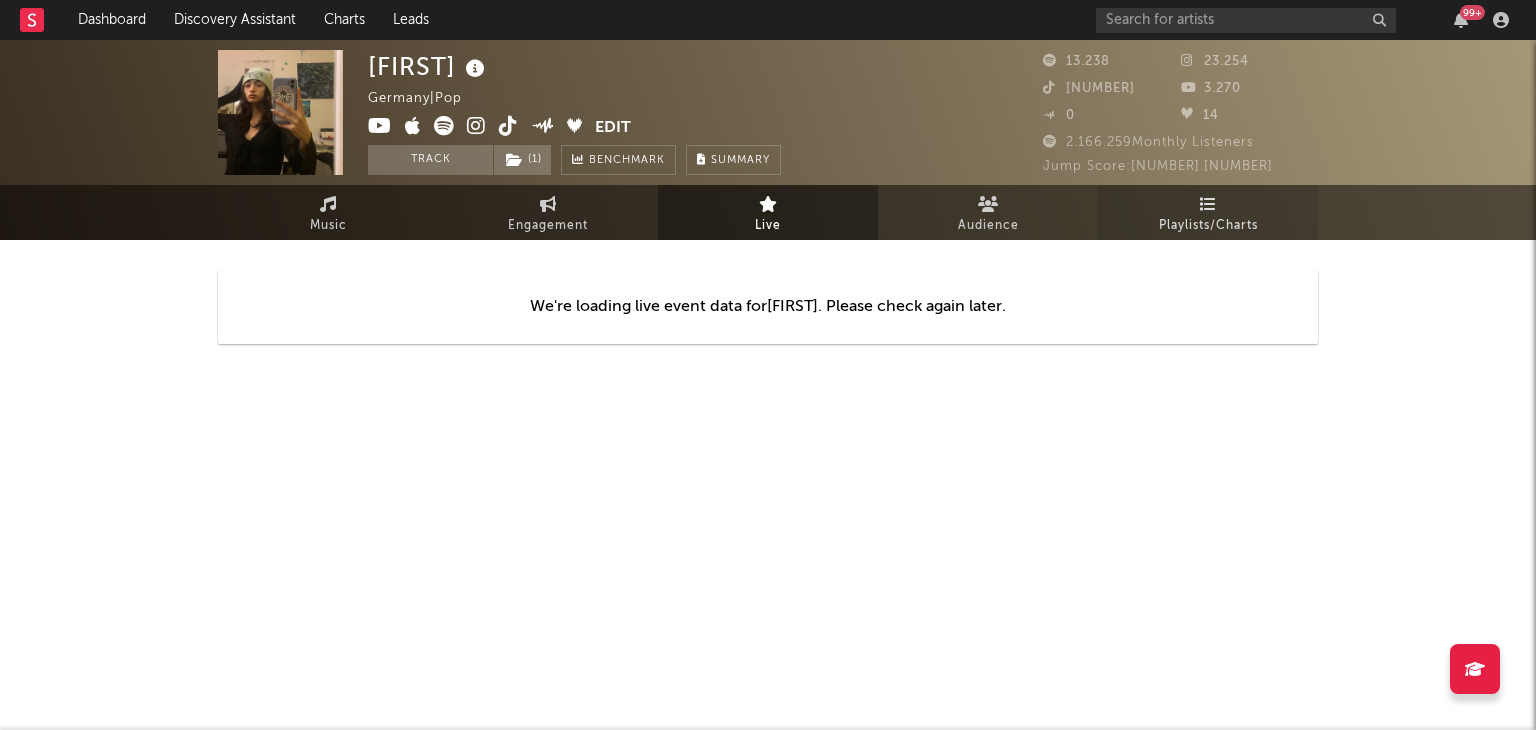 click on "Playlists/Charts" at bounding box center (1208, 226) 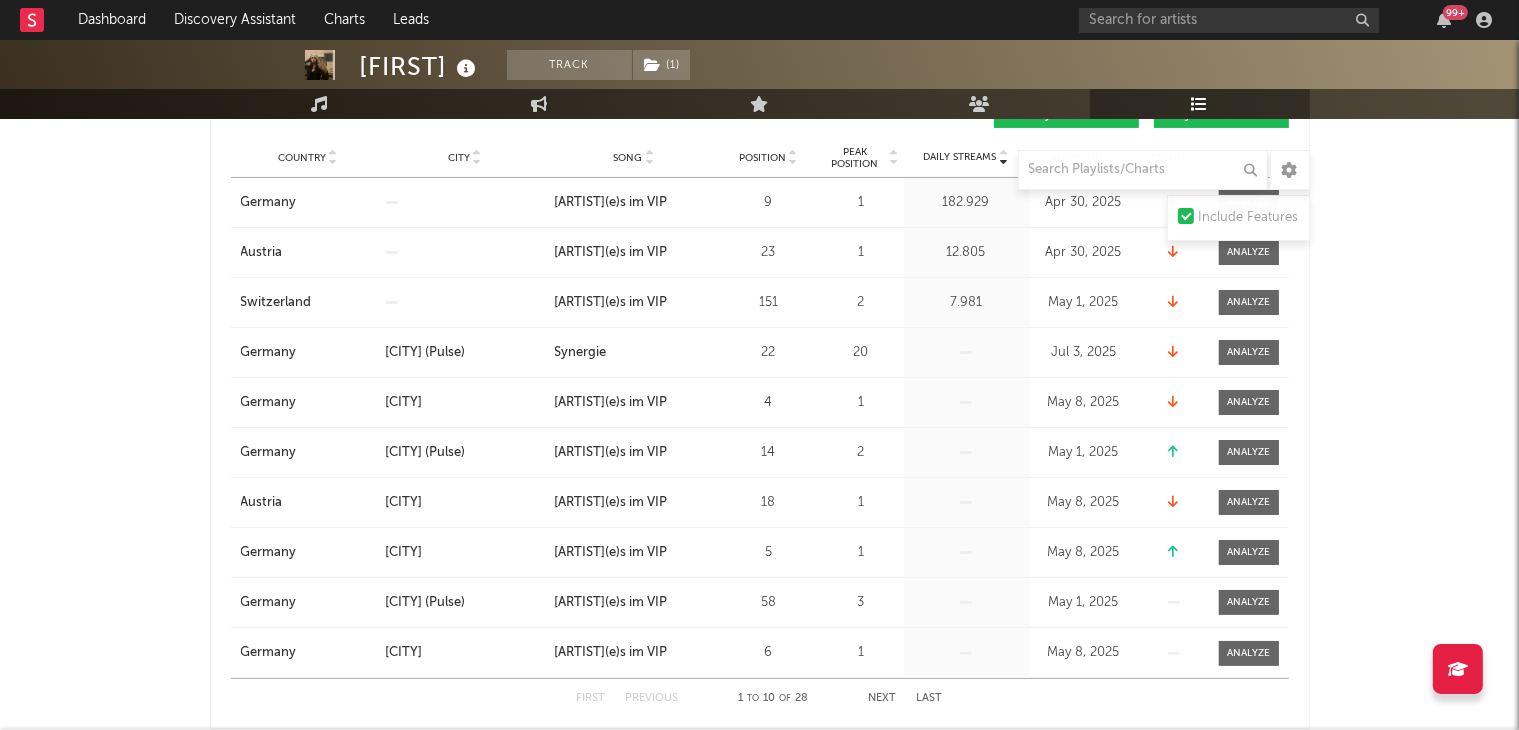 scroll, scrollTop: 379, scrollLeft: 0, axis: vertical 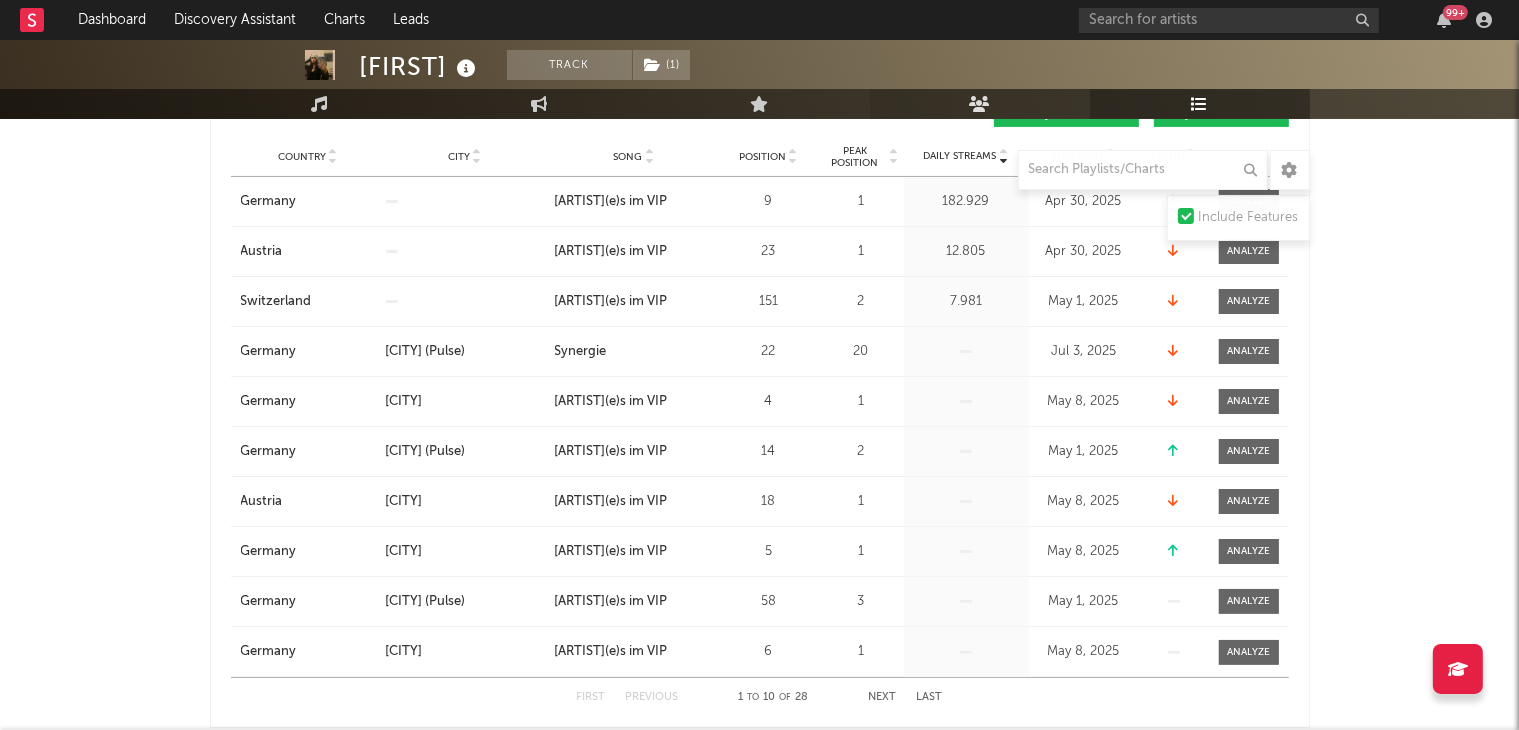 click on "Audience" at bounding box center (980, 104) 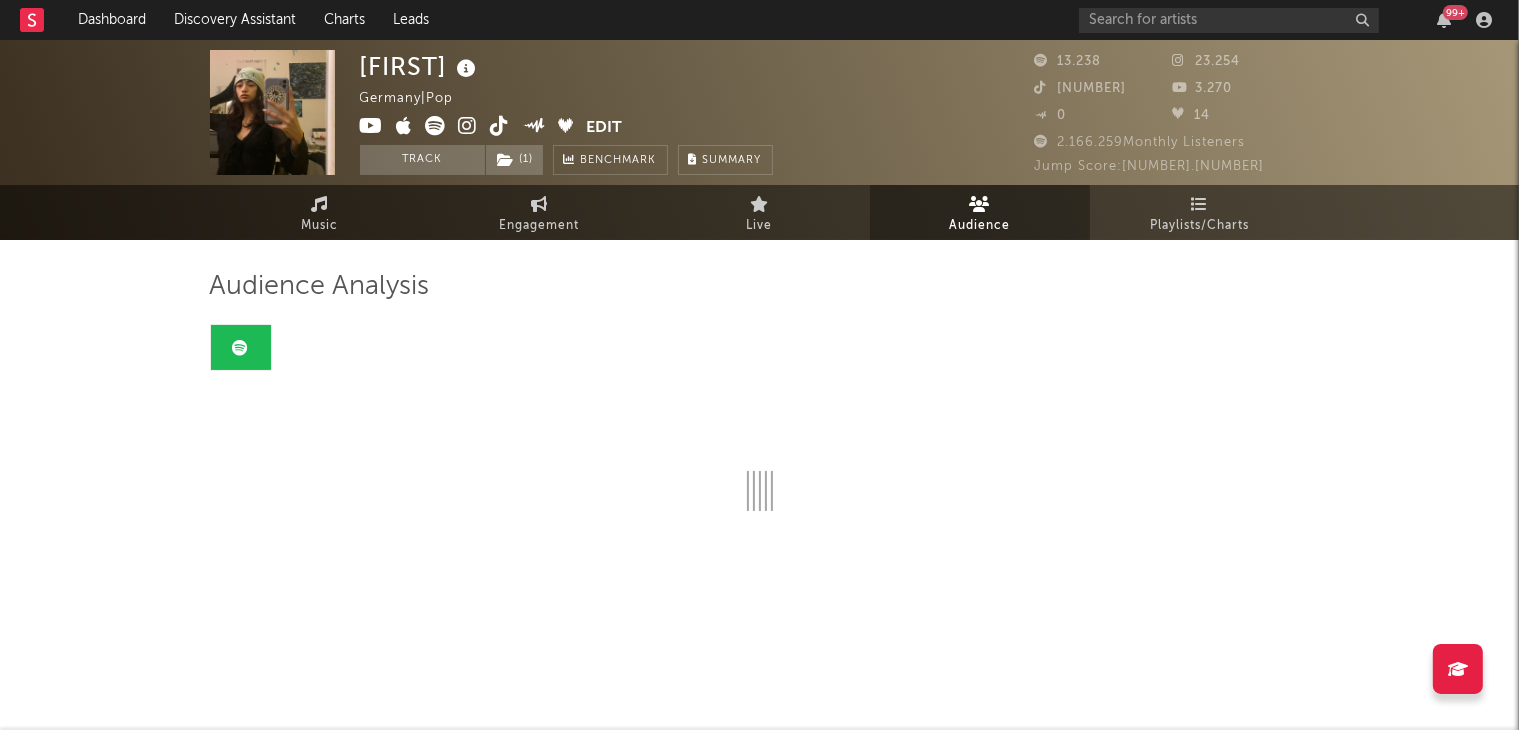 scroll, scrollTop: 0, scrollLeft: 0, axis: both 